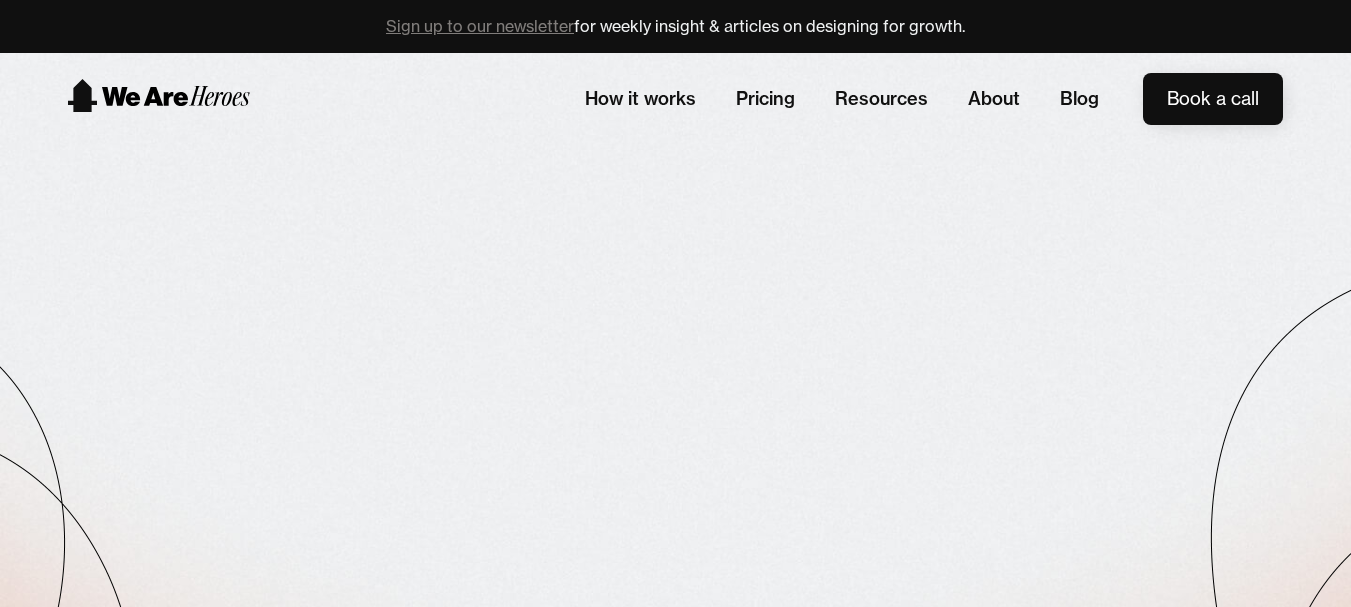 scroll, scrollTop: 0, scrollLeft: 0, axis: both 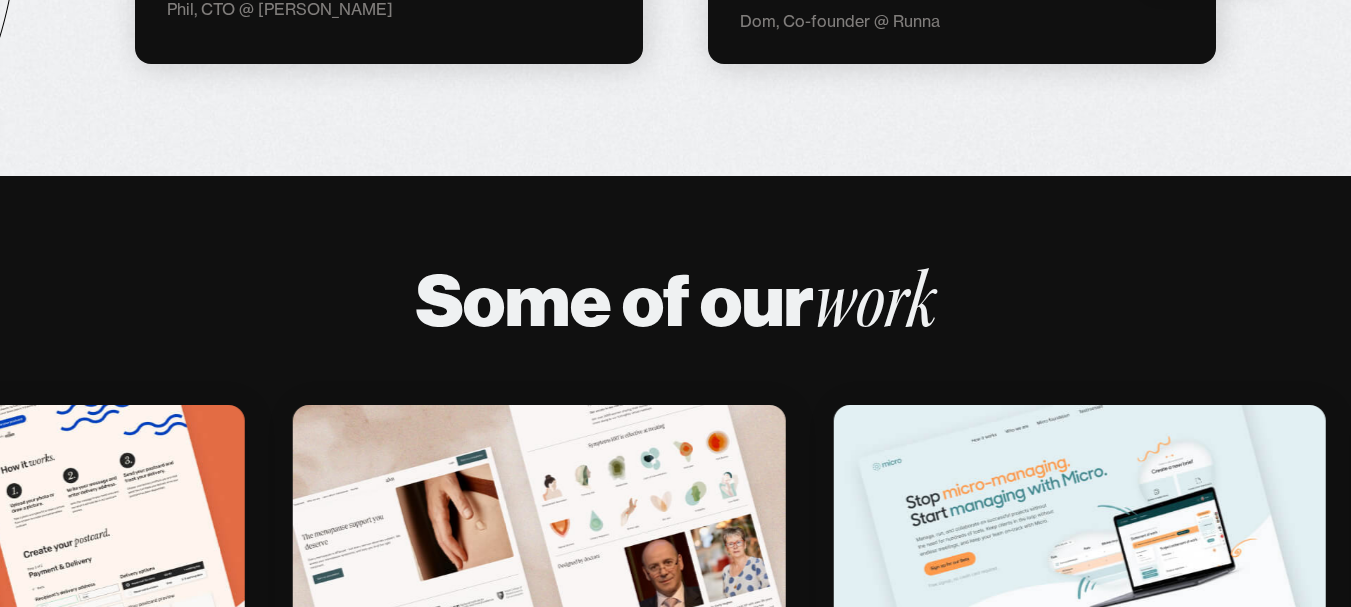 click at bounding box center (20, 8440) 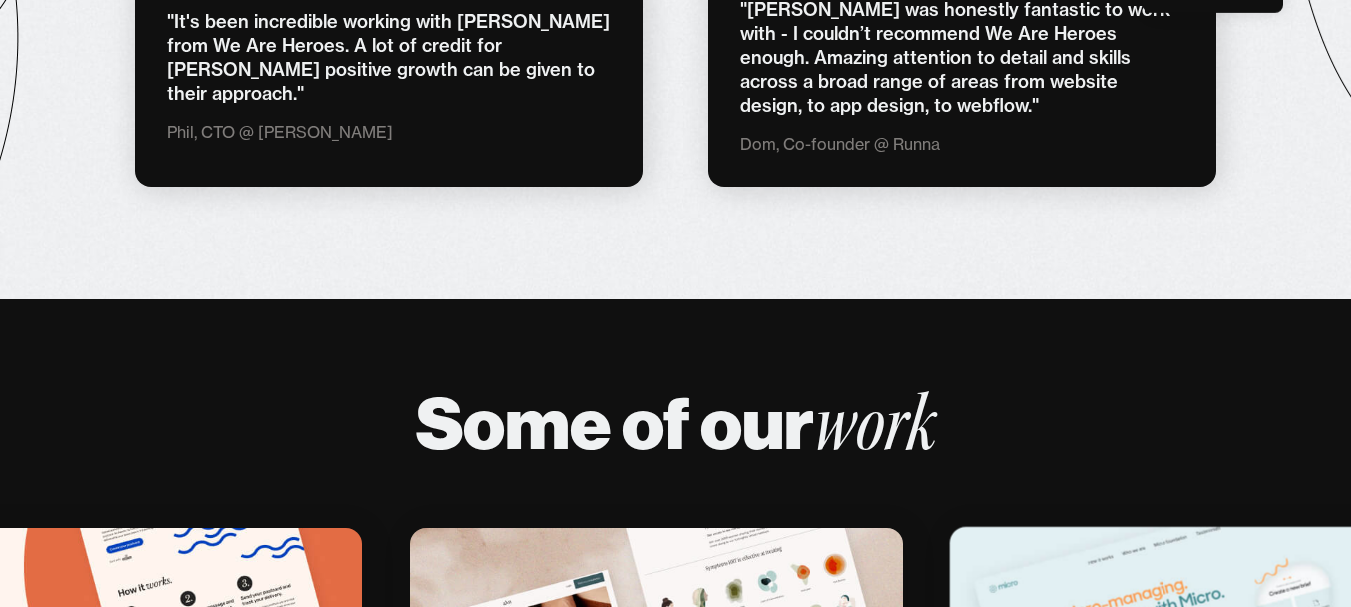 scroll, scrollTop: 3333, scrollLeft: 0, axis: vertical 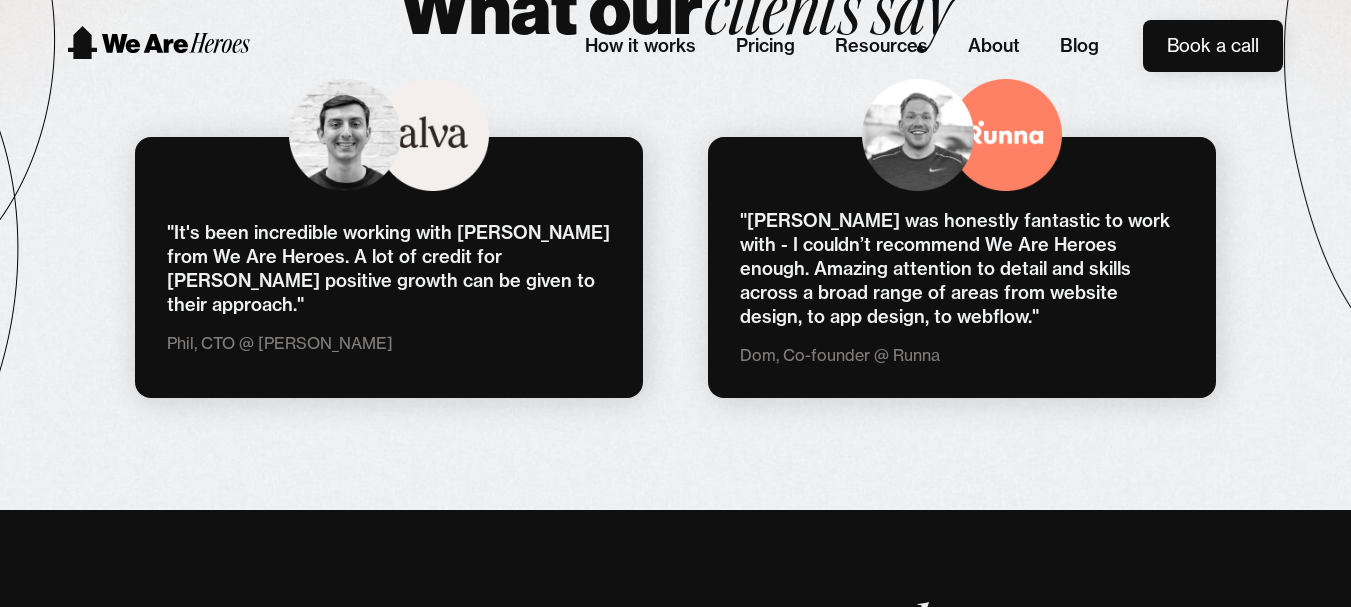 drag, startPoint x: 321, startPoint y: 8776, endPoint x: 904, endPoint y: 8756, distance: 583.34296 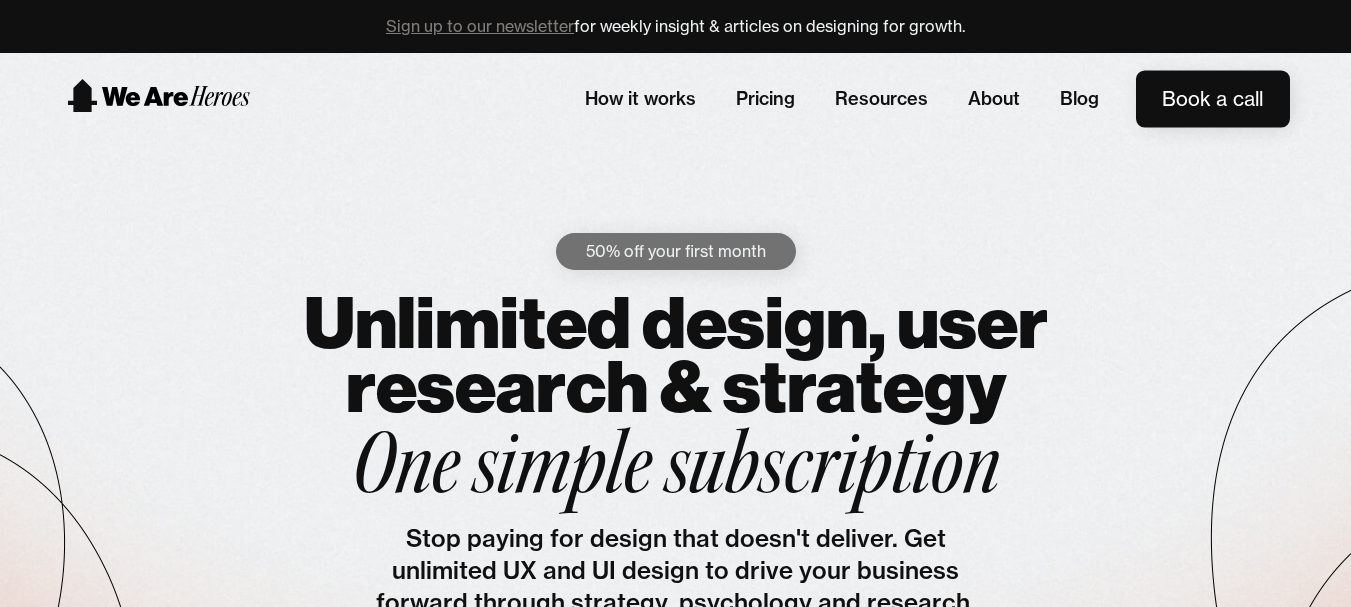 scroll, scrollTop: 0, scrollLeft: 0, axis: both 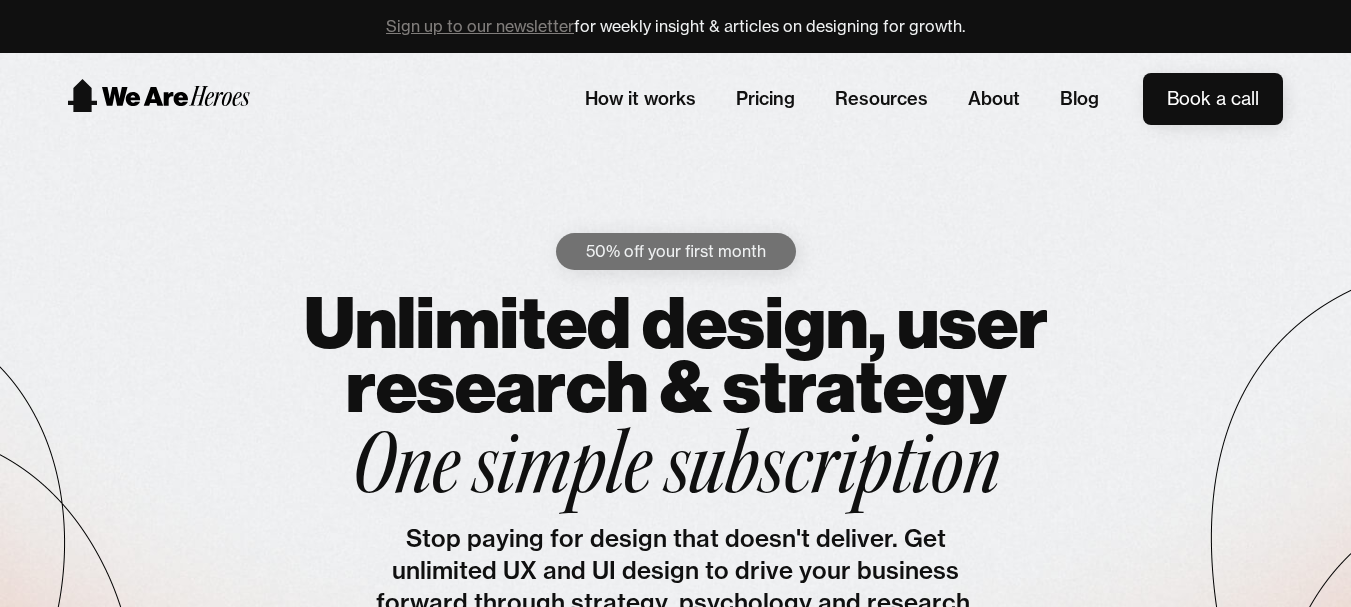 click at bounding box center (675, 12127) 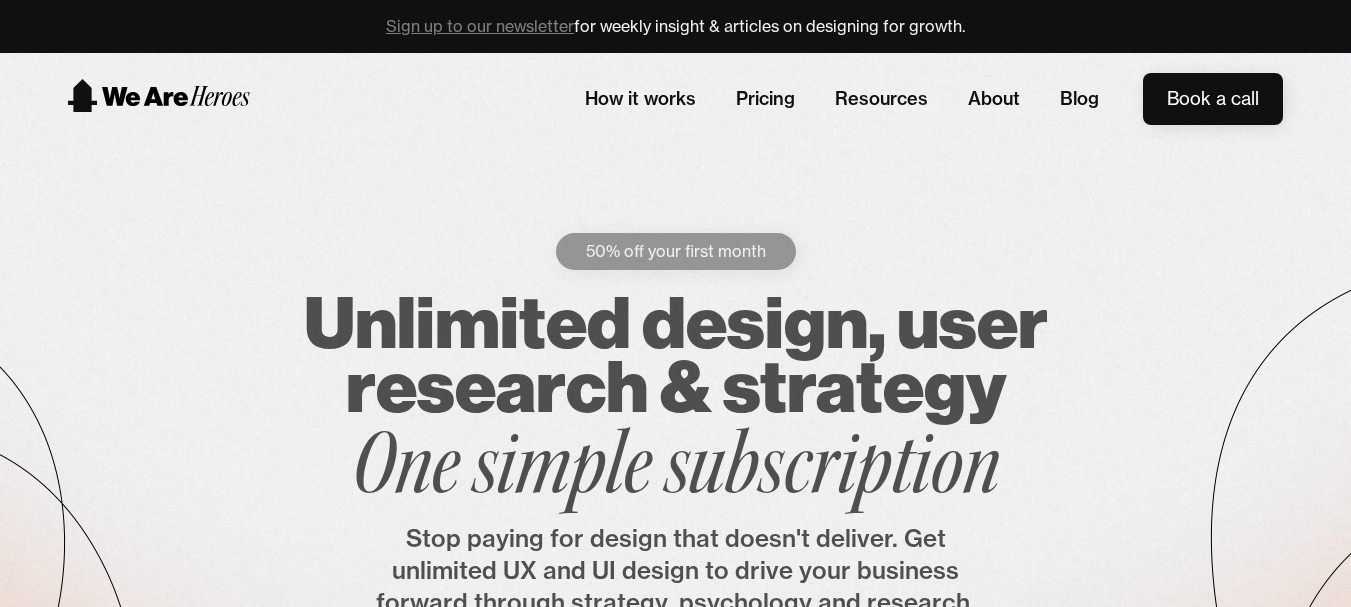 scroll, scrollTop: 0, scrollLeft: 0, axis: both 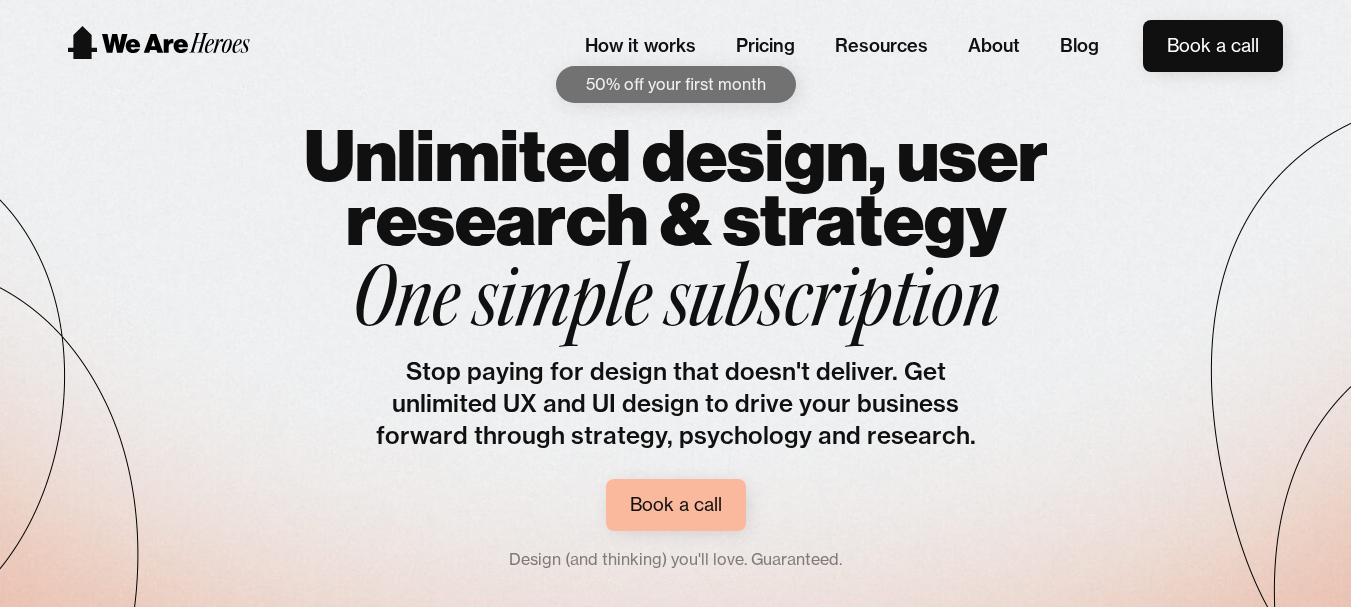 click at bounding box center [675, 11940] 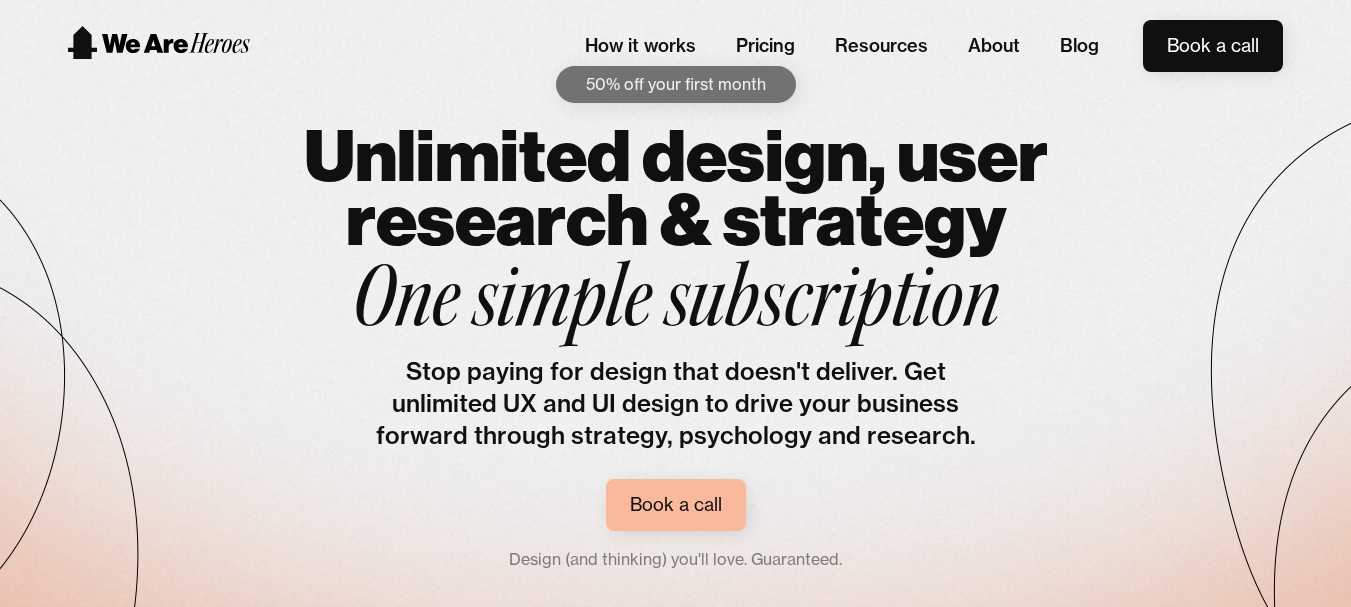 click on "Upgrade" at bounding box center (150, 12015) 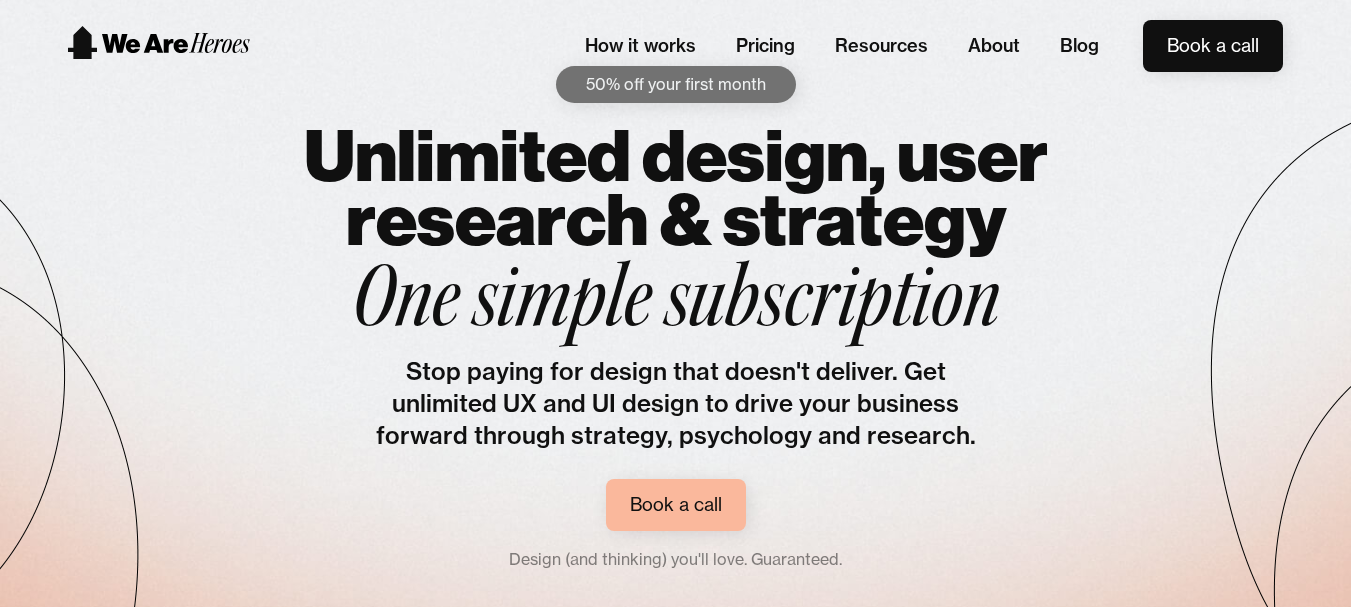scroll, scrollTop: 667, scrollLeft: 0, axis: vertical 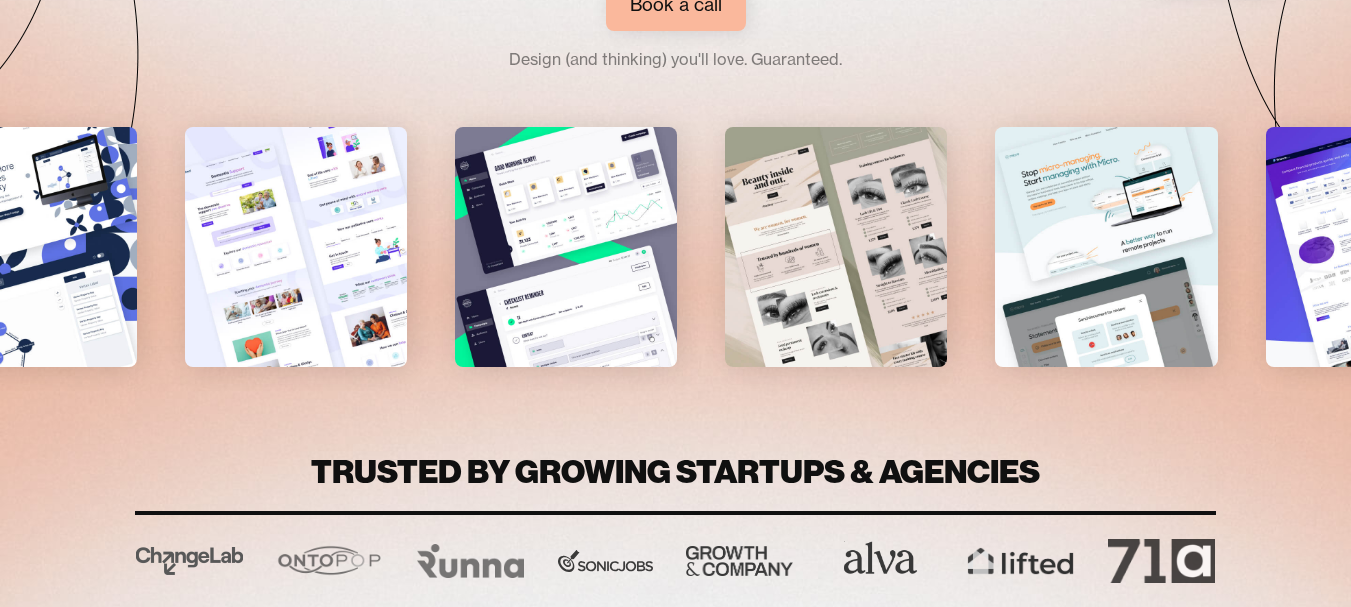 click at bounding box center [91, 11455] 